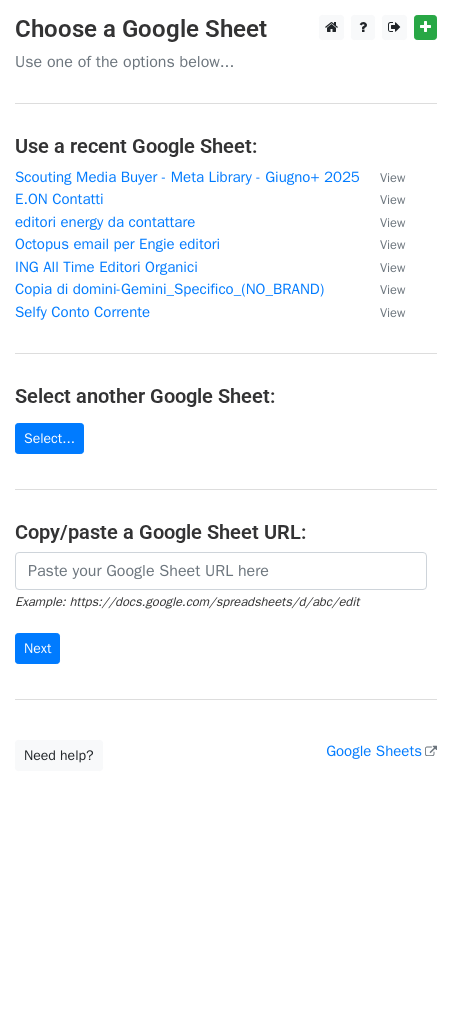 scroll, scrollTop: 0, scrollLeft: 0, axis: both 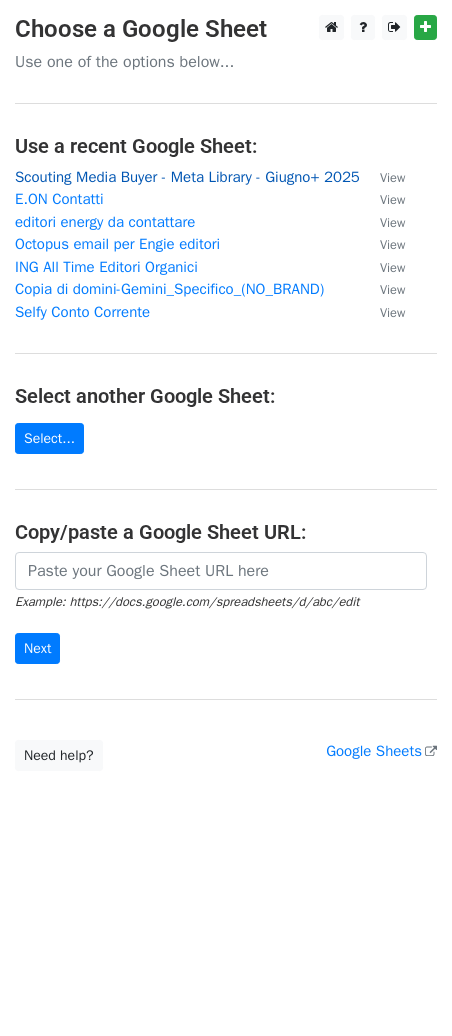 click on "Scouting Media Buyer - Meta Library - Giugno+ 2025" at bounding box center (187, 177) 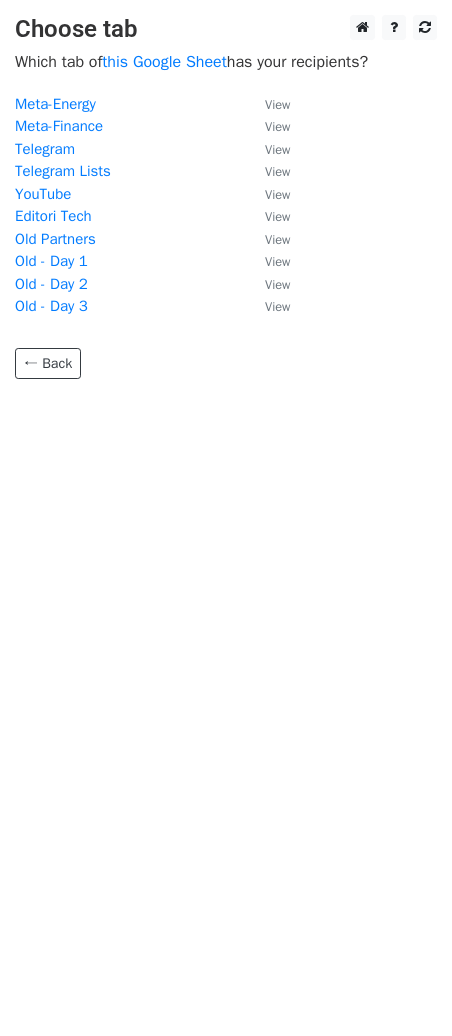scroll, scrollTop: 0, scrollLeft: 0, axis: both 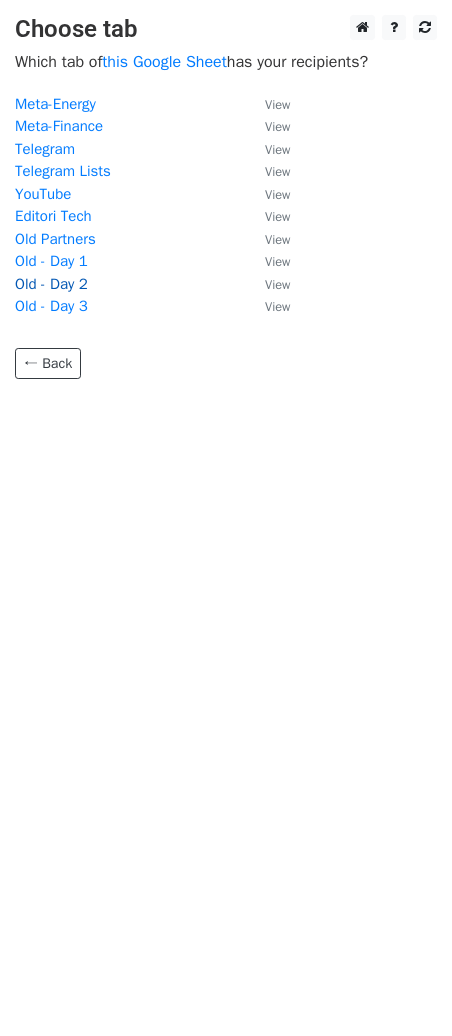 click on "Old - Day 2" at bounding box center (51, 284) 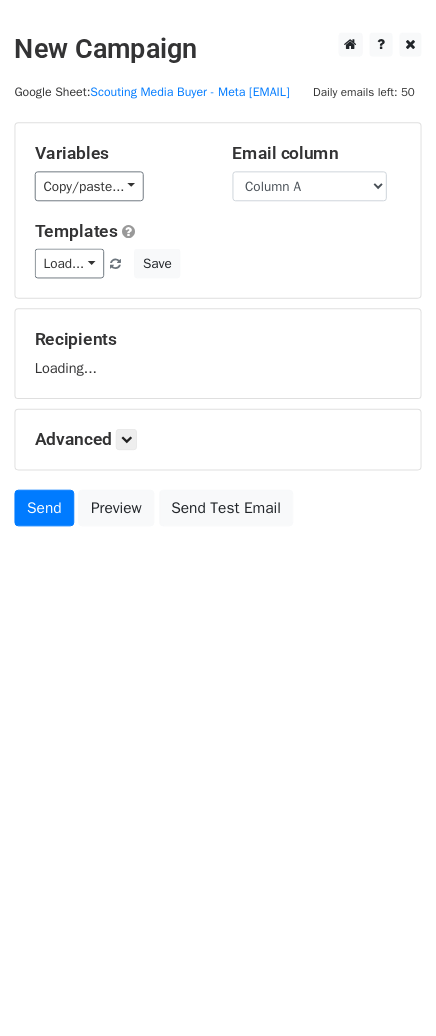scroll, scrollTop: 0, scrollLeft: 0, axis: both 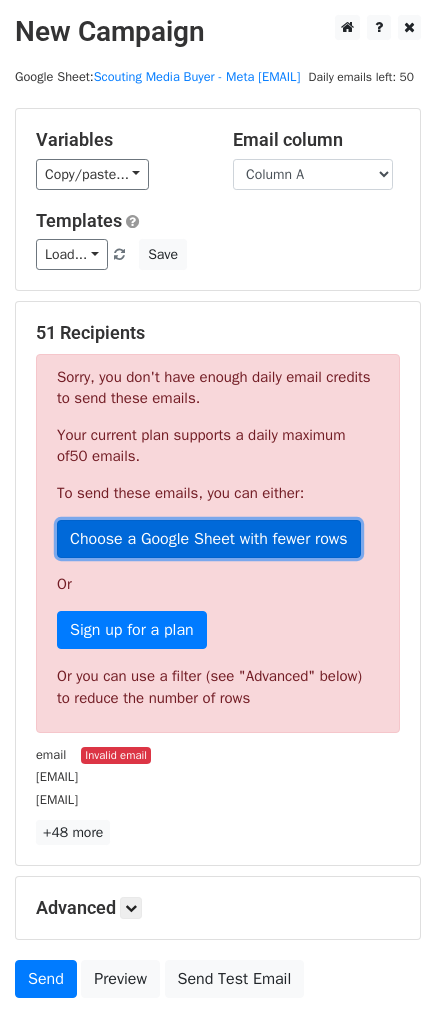 click on "Choose a Google Sheet with fewer rows" at bounding box center [209, 539] 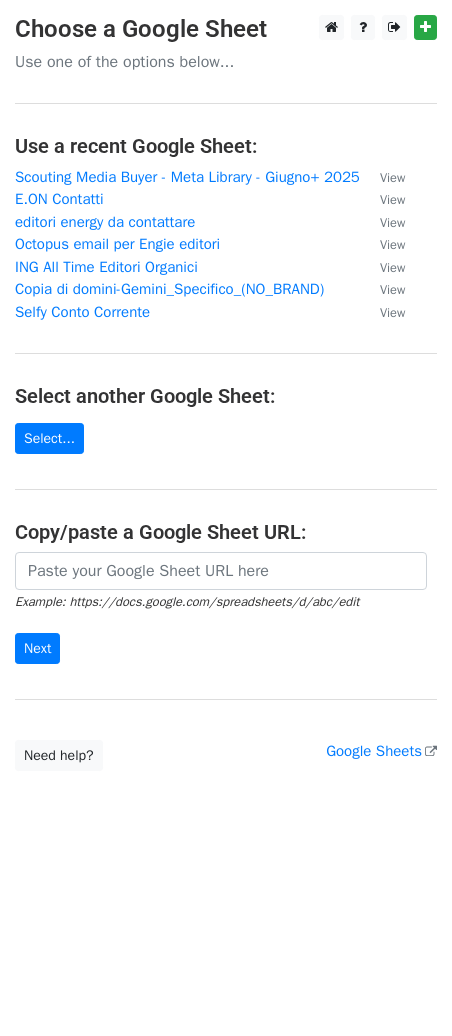 scroll, scrollTop: 0, scrollLeft: 0, axis: both 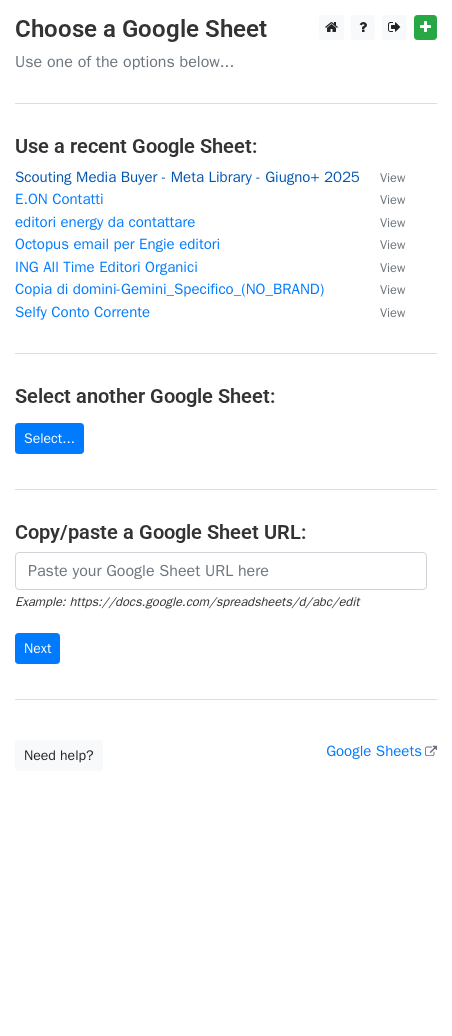 click on "Scouting Media Buyer - Meta Library - Giugno+ 2025" at bounding box center [187, 177] 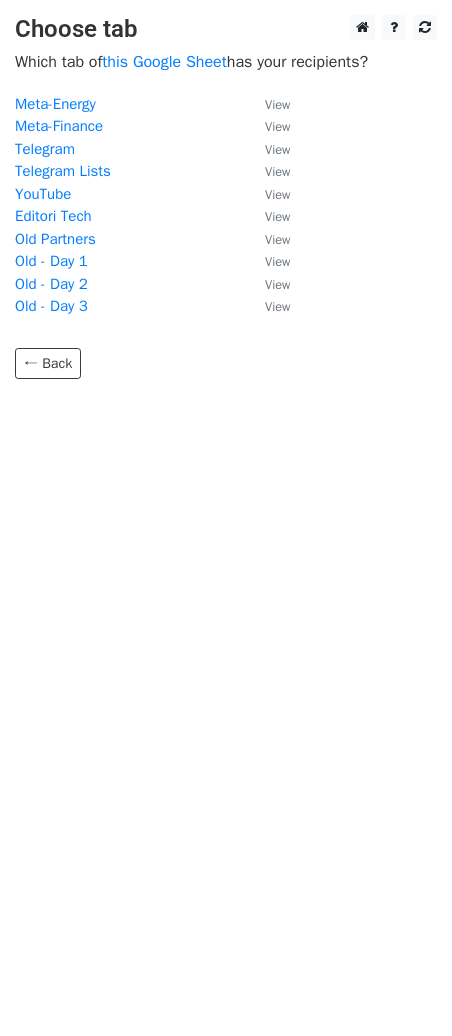 scroll, scrollTop: 0, scrollLeft: 0, axis: both 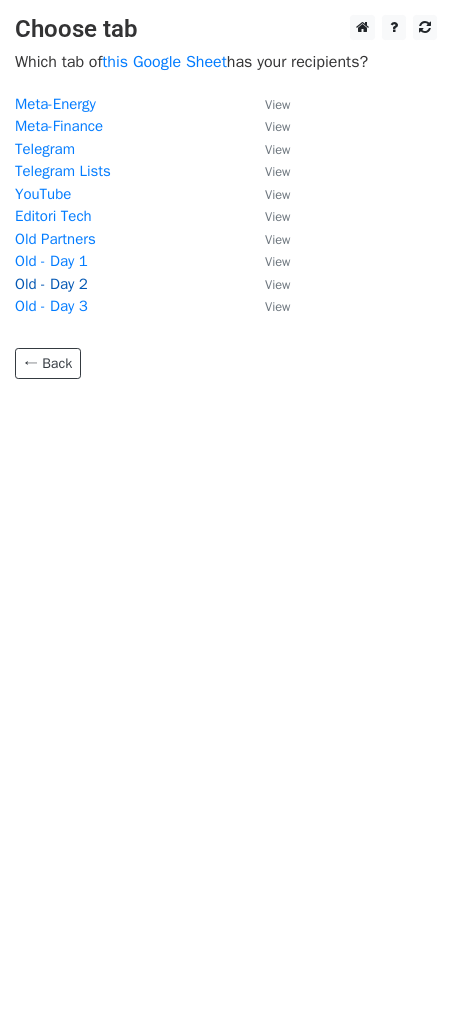 click on "Old - Day 2" at bounding box center (51, 284) 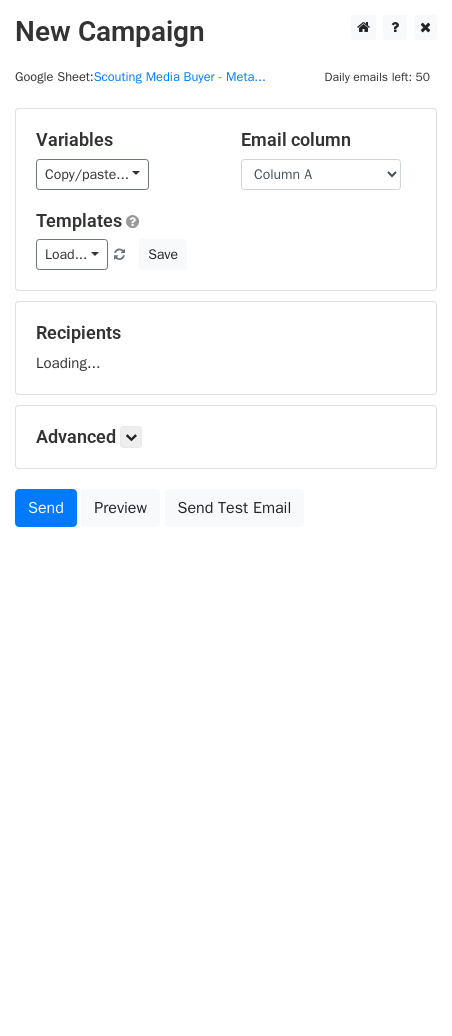 scroll, scrollTop: 0, scrollLeft: 0, axis: both 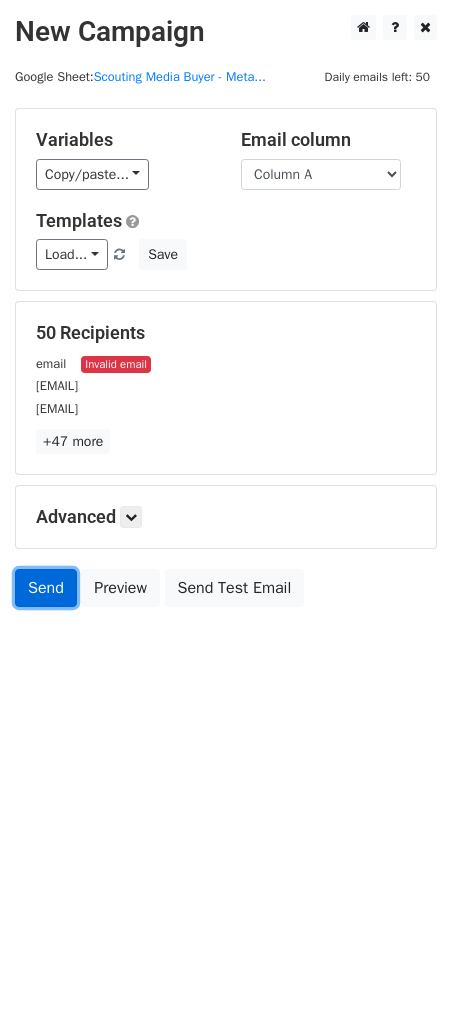 click on "Send" at bounding box center (46, 588) 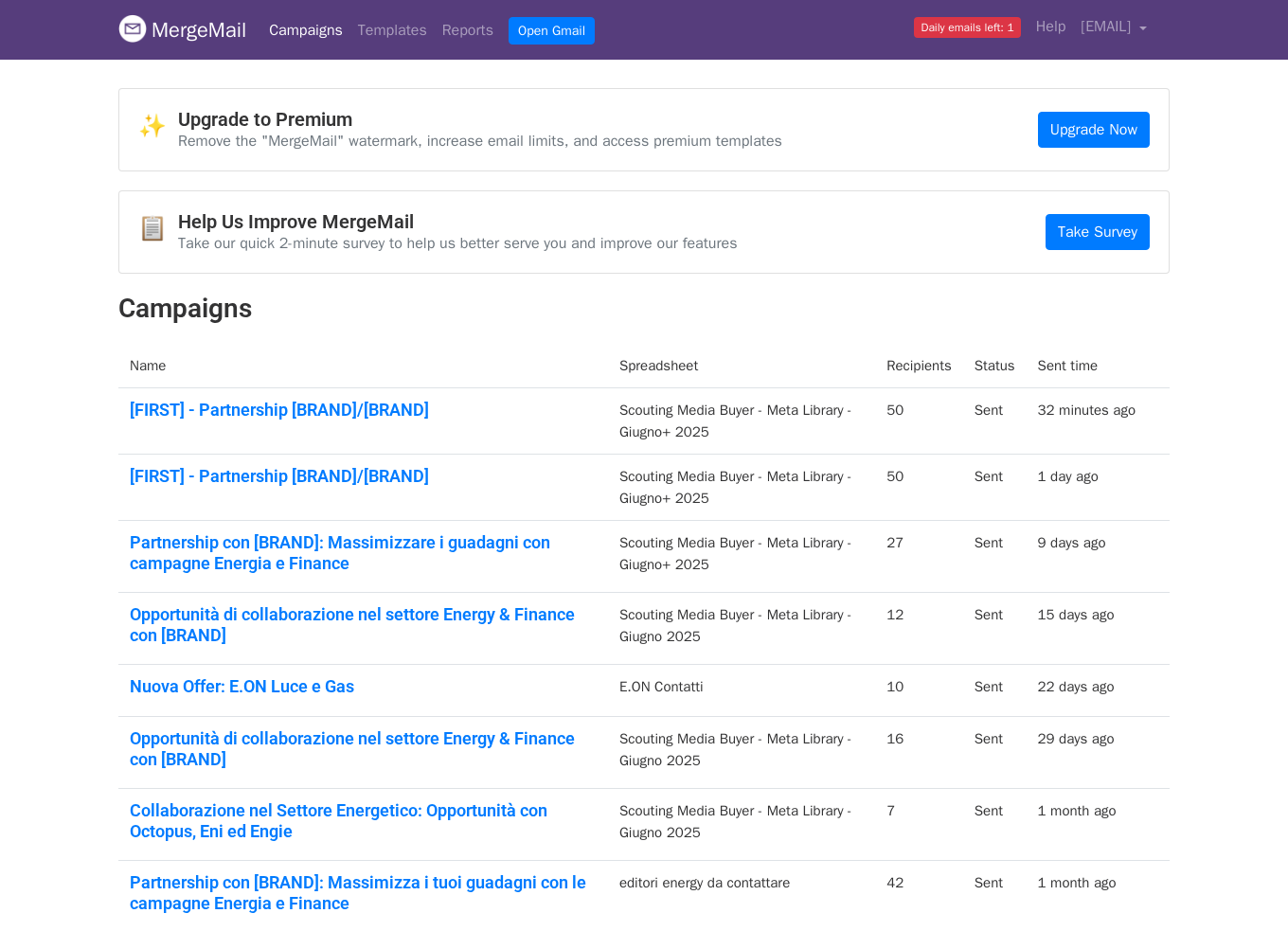 scroll, scrollTop: 0, scrollLeft: 0, axis: both 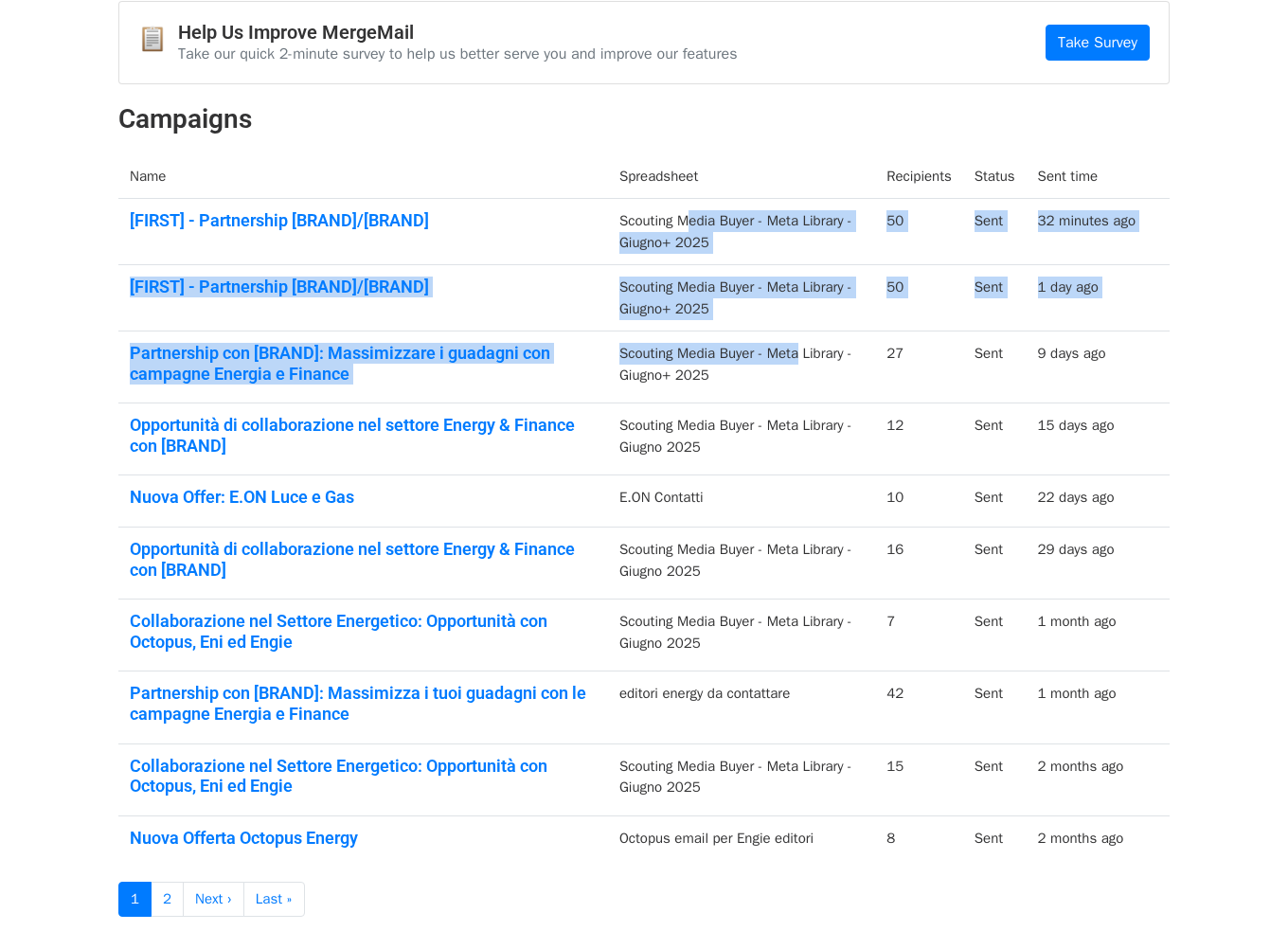drag, startPoint x: 718, startPoint y: 261, endPoint x: 799, endPoint y: 360, distance: 127.91403 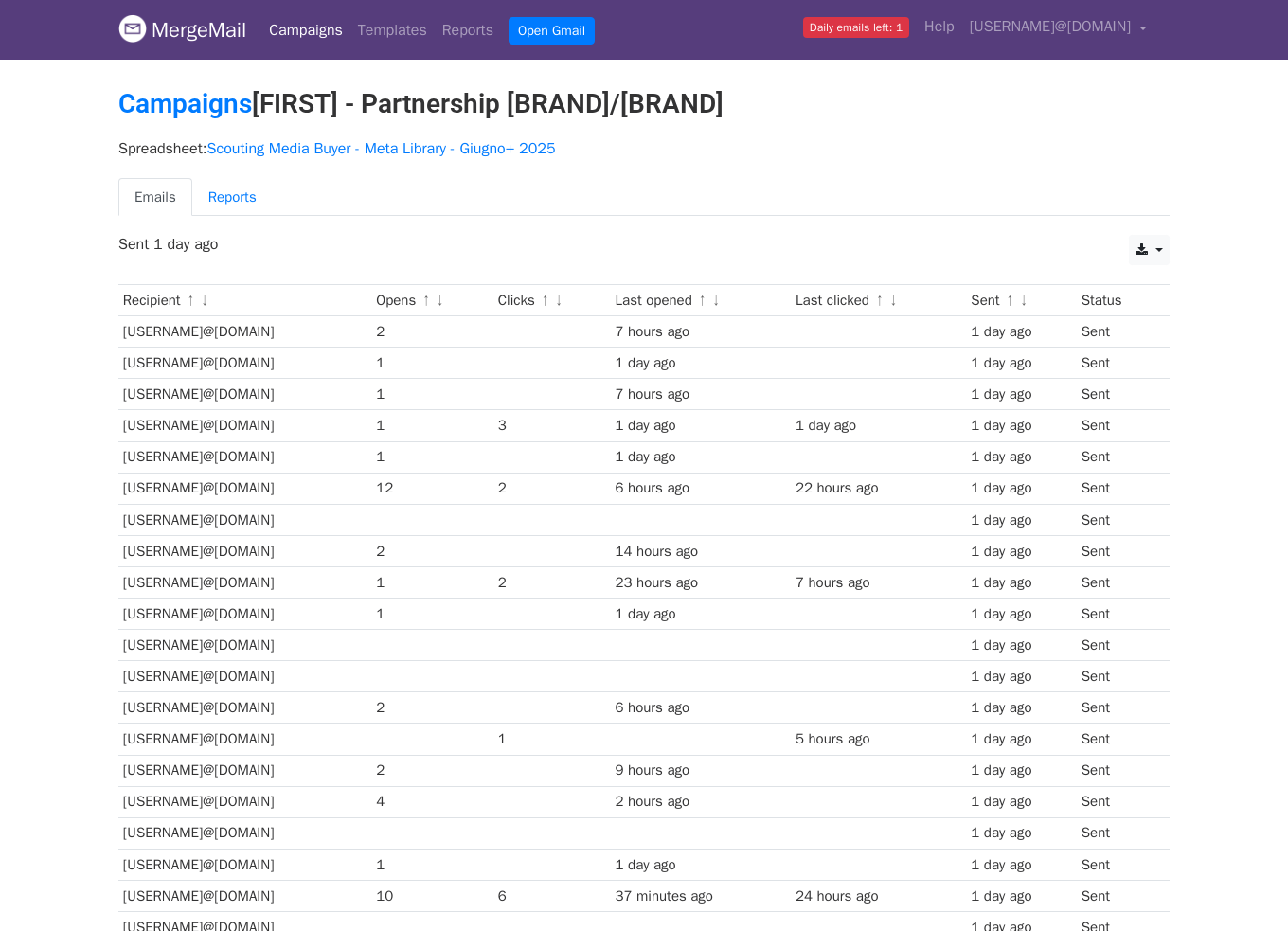 scroll, scrollTop: 0, scrollLeft: 0, axis: both 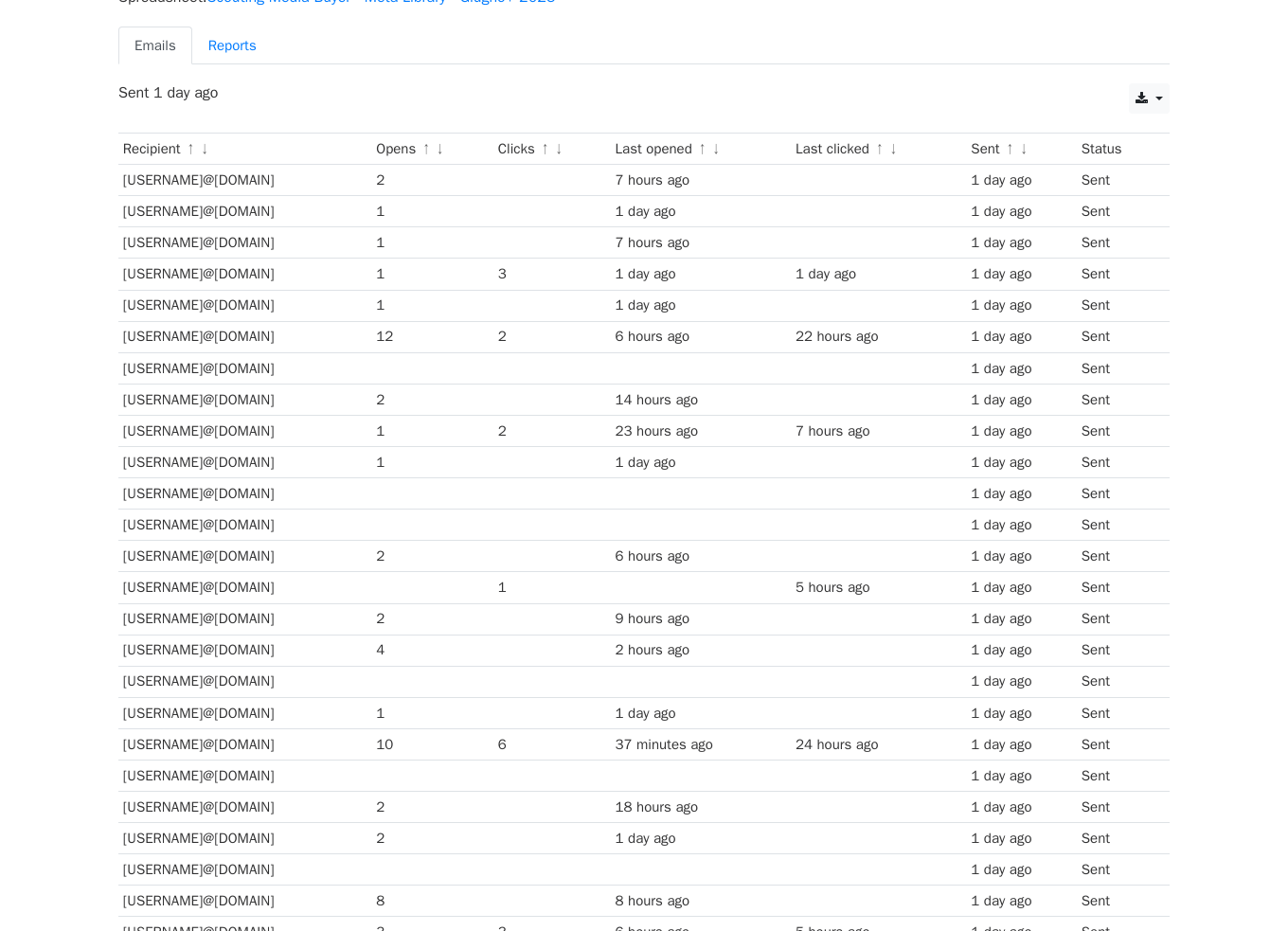 drag, startPoint x: 179, startPoint y: 485, endPoint x: 411, endPoint y: 509, distance: 233.2381 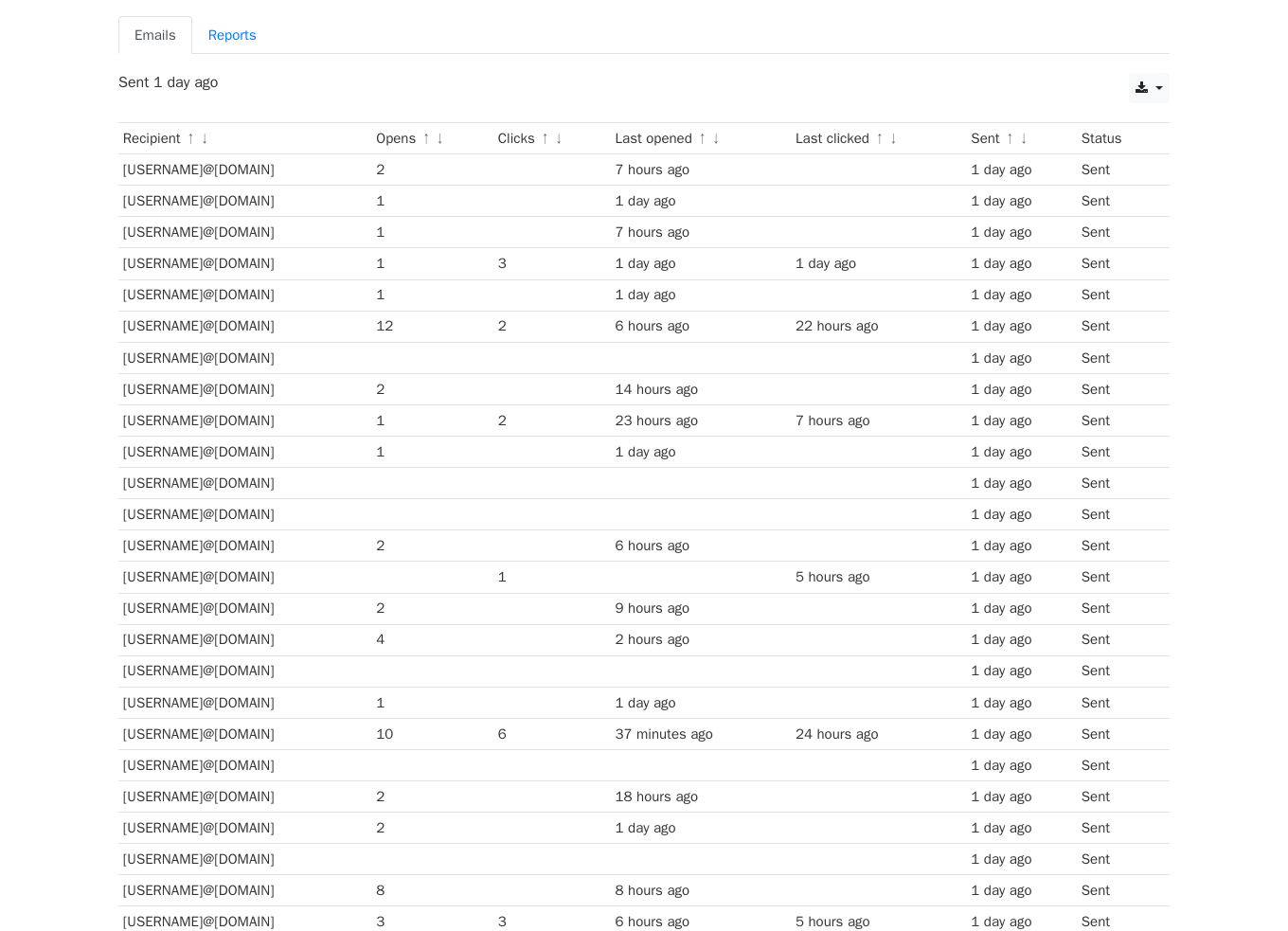 scroll, scrollTop: 351, scrollLeft: 0, axis: vertical 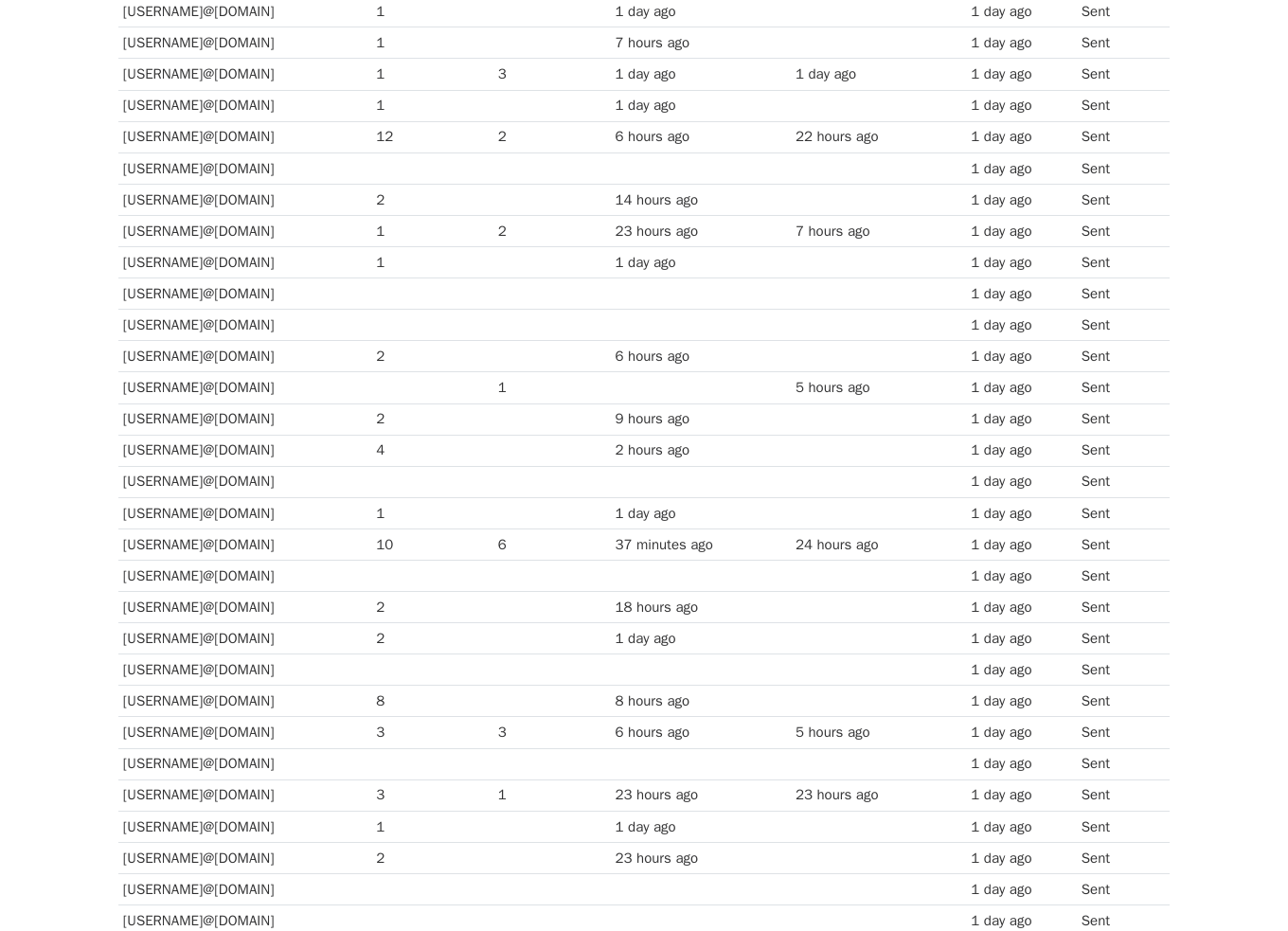 click on "[USERNAME]@[DOMAIN]" at bounding box center (244, 387) 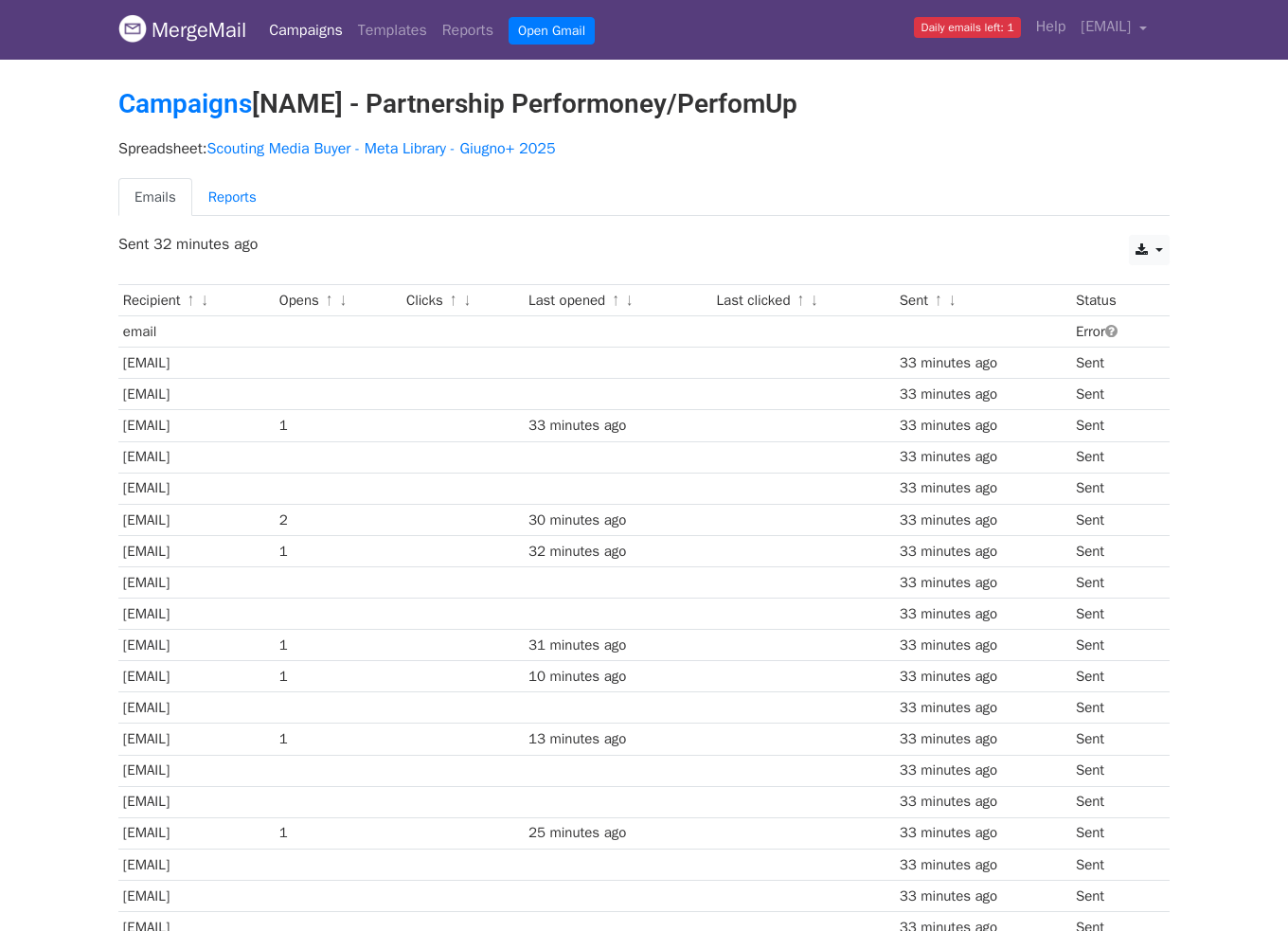 scroll, scrollTop: 0, scrollLeft: 0, axis: both 